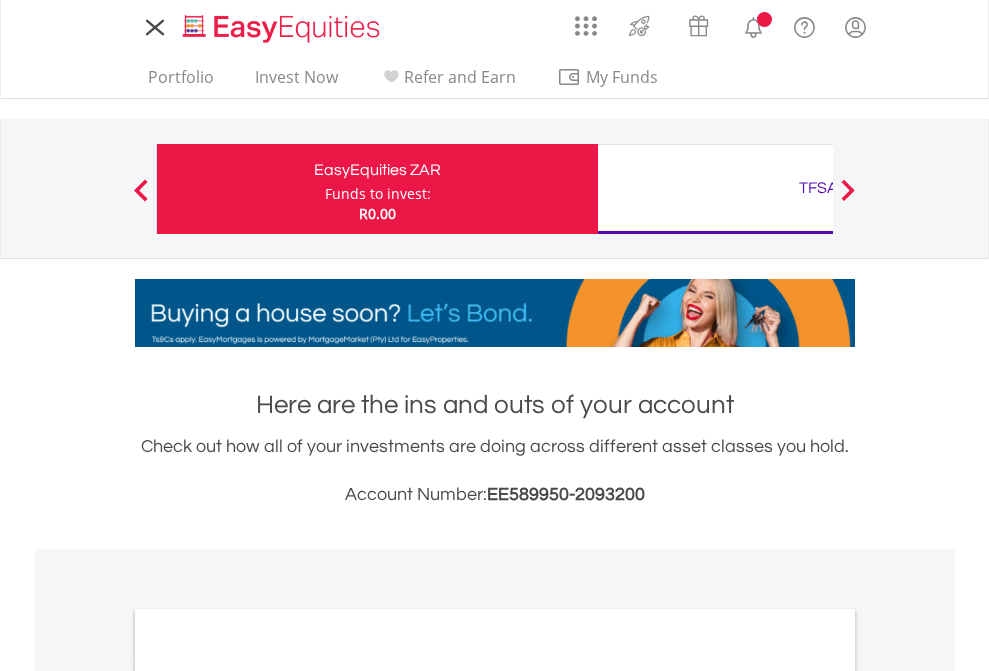 scroll, scrollTop: 0, scrollLeft: 0, axis: both 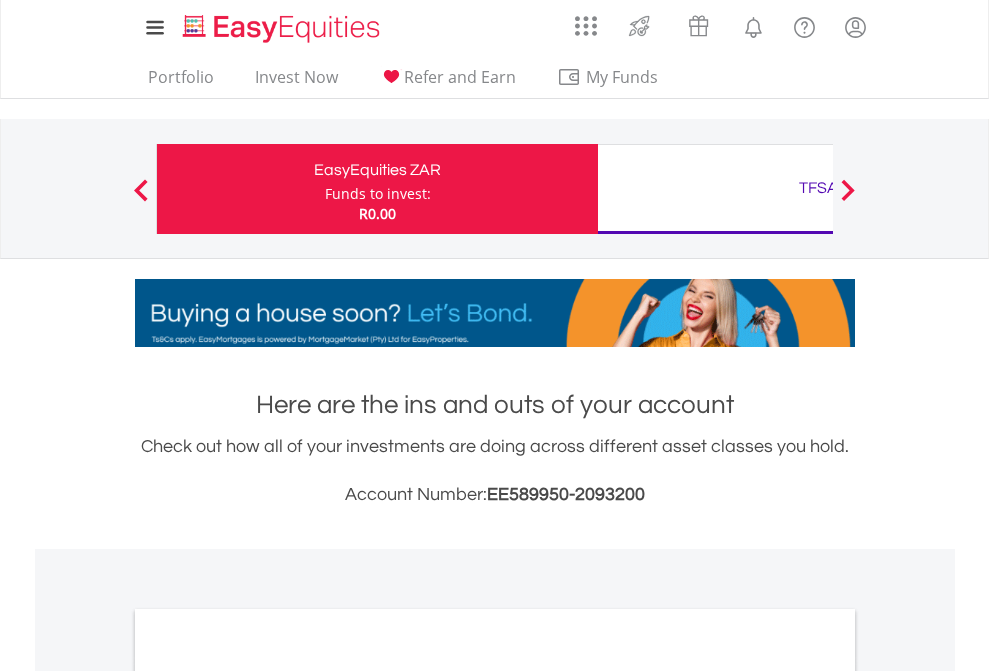 click on "Funds to invest:" at bounding box center (378, 194) 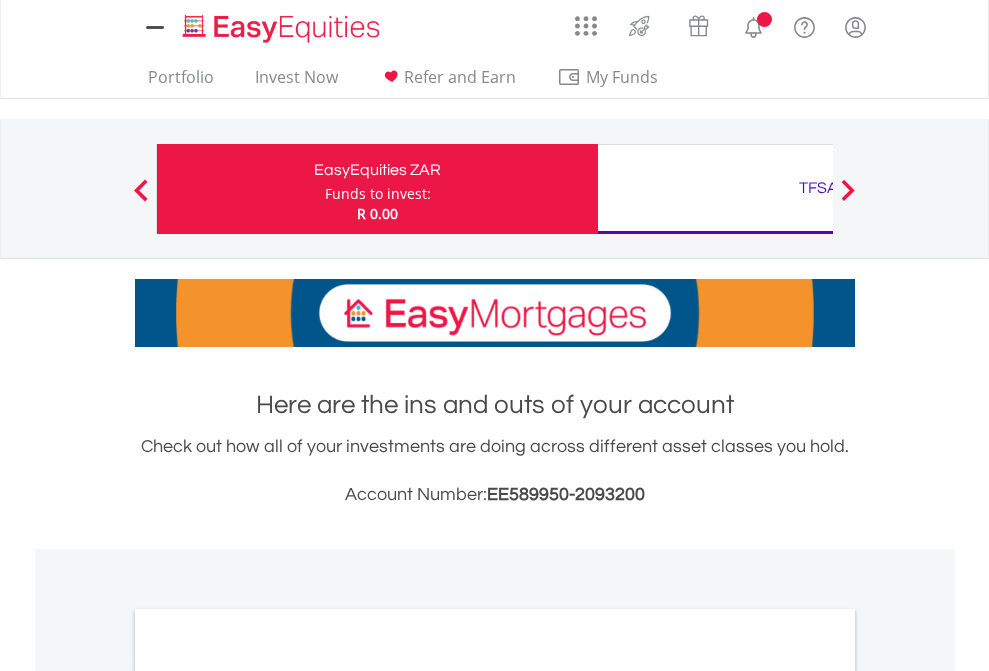 scroll, scrollTop: 0, scrollLeft: 0, axis: both 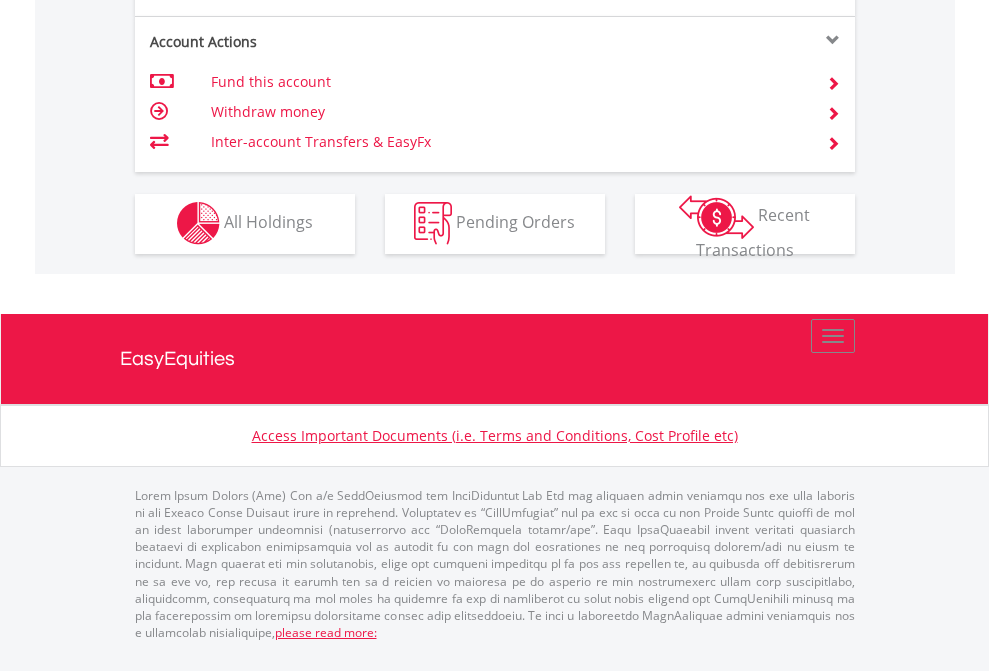 click on "Investment types" at bounding box center [706, -353] 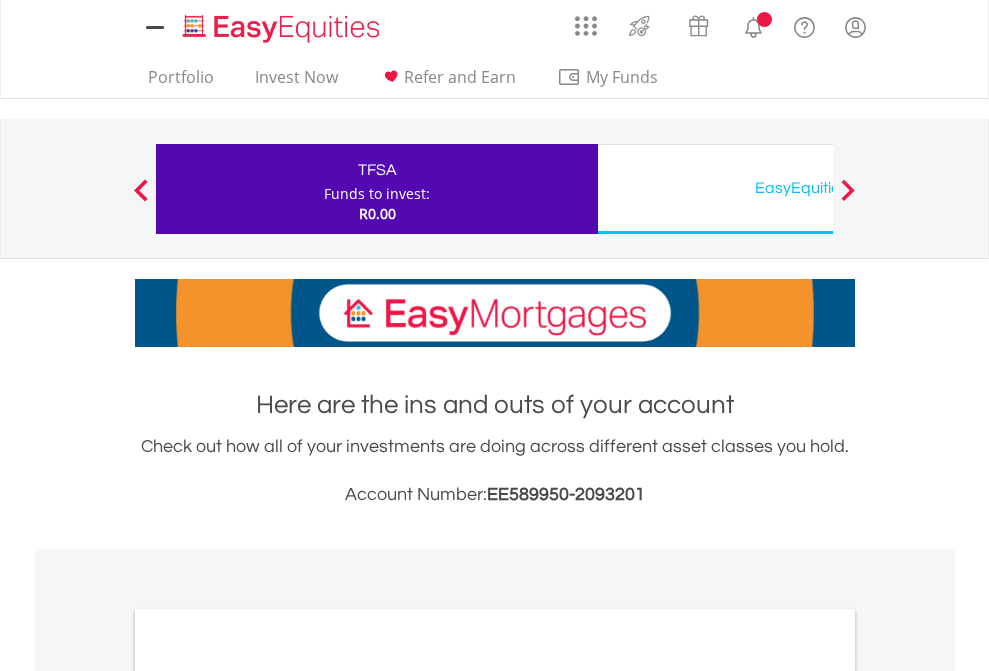 scroll, scrollTop: 0, scrollLeft: 0, axis: both 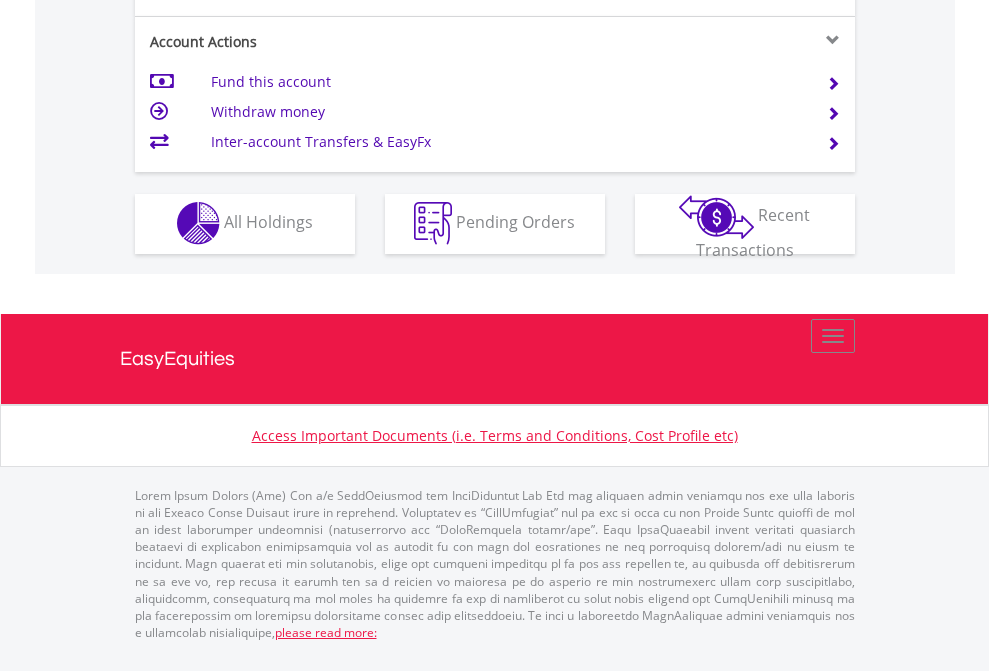 click on "Investment types" at bounding box center [706, -353] 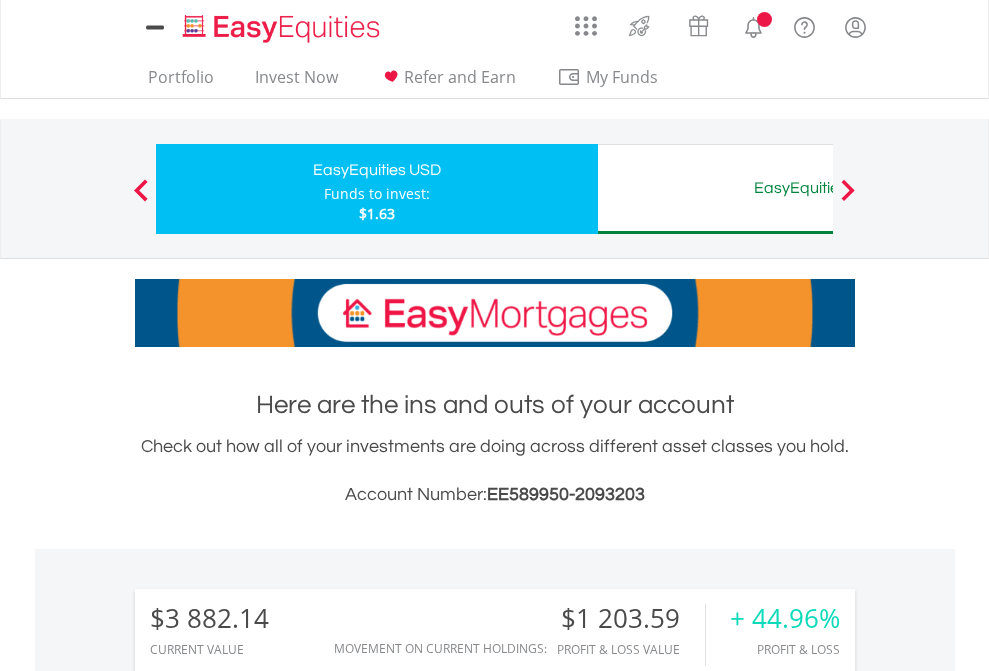 scroll, scrollTop: 0, scrollLeft: 0, axis: both 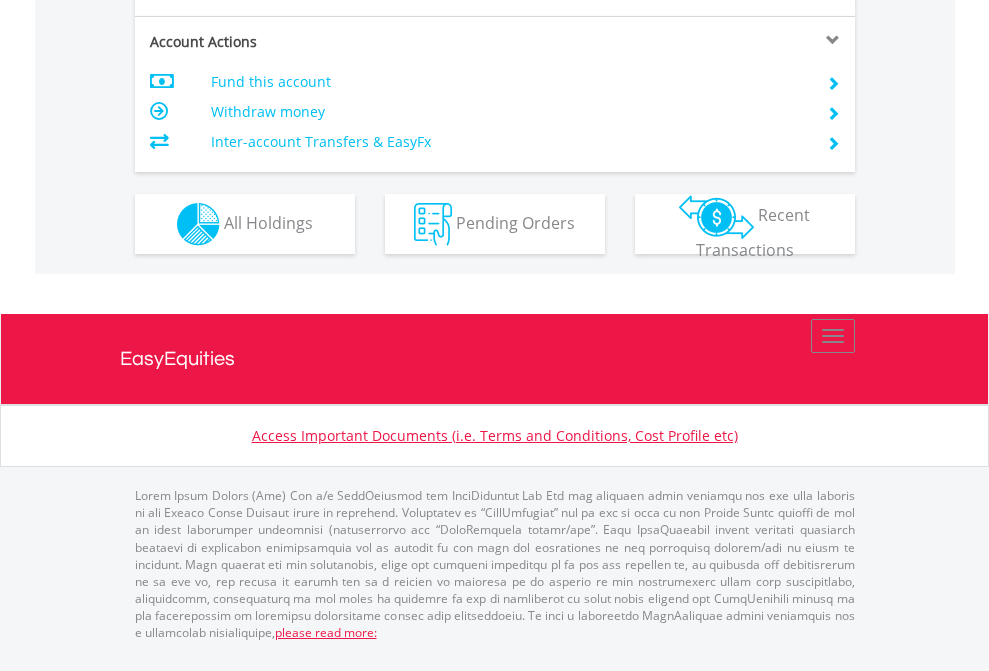 click on "Investment types" at bounding box center (706, -337) 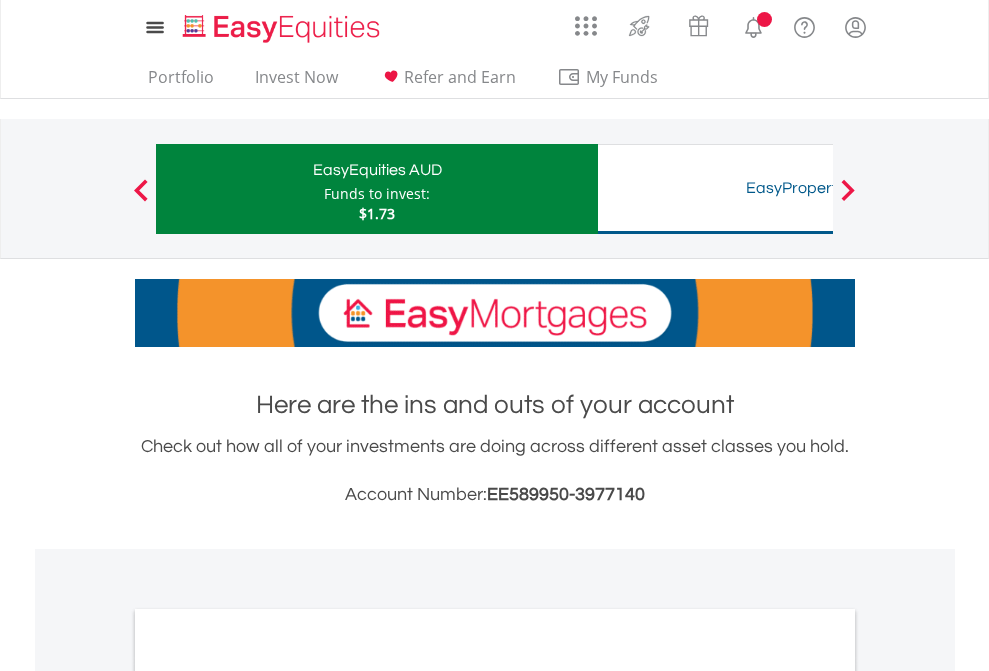 scroll, scrollTop: 0, scrollLeft: 0, axis: both 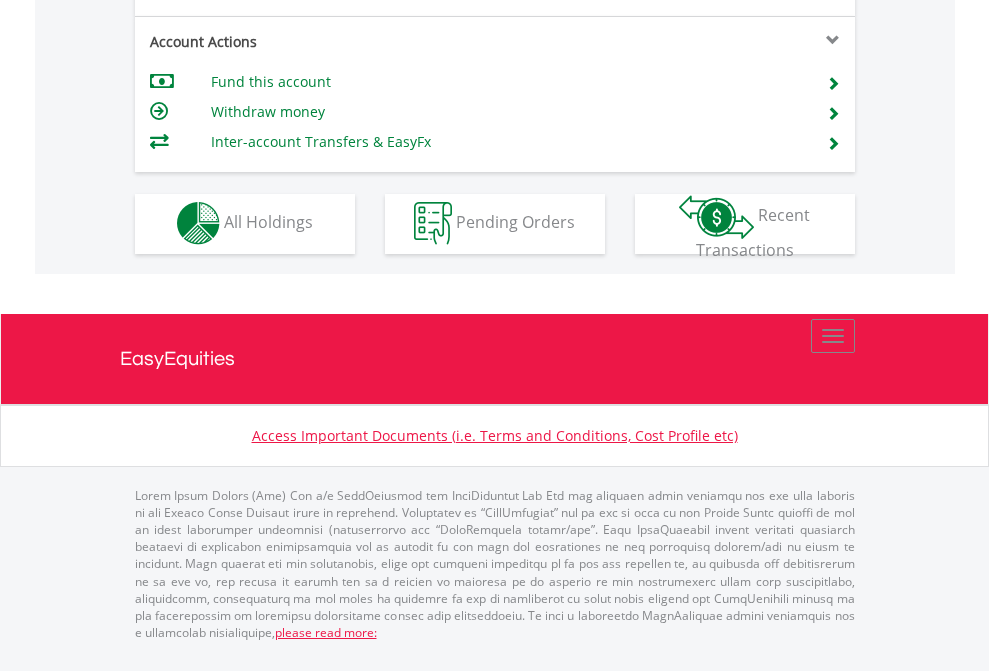 click on "Investment types" at bounding box center [706, -353] 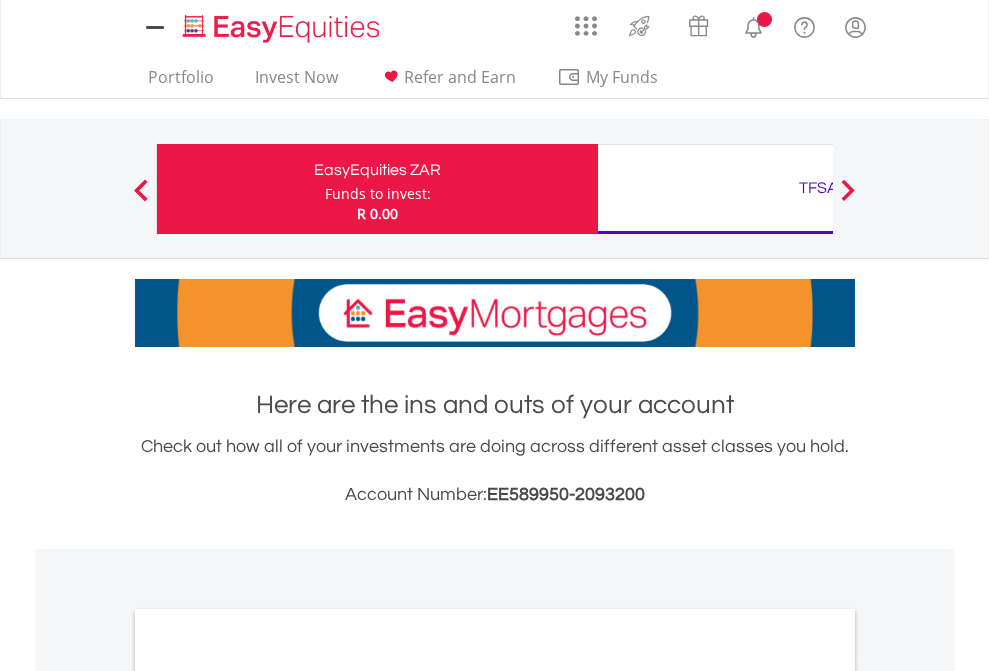 scroll, scrollTop: 0, scrollLeft: 0, axis: both 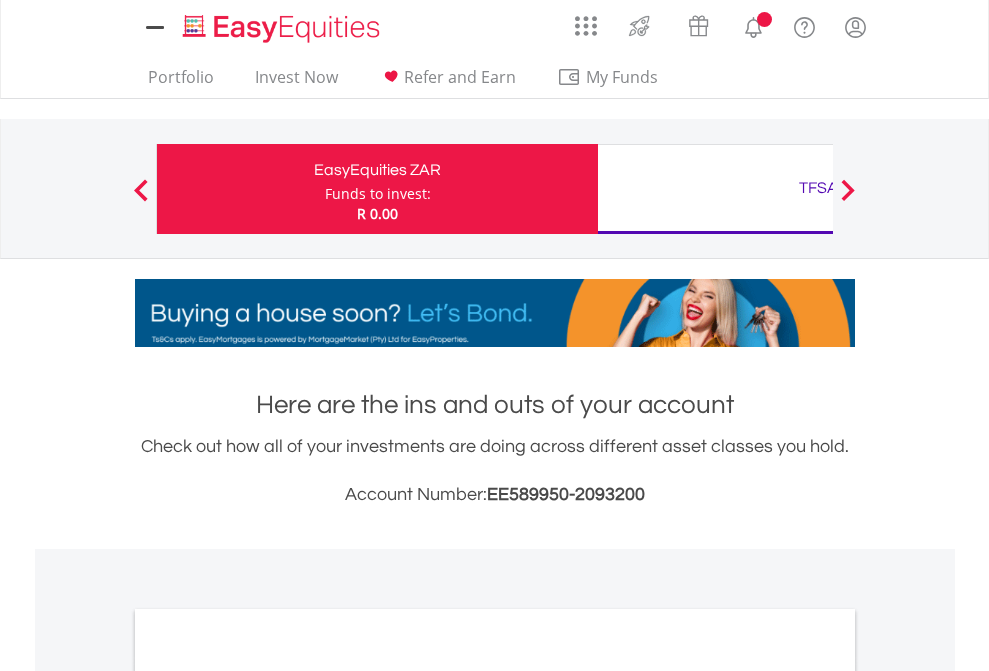 click on "All Holdings" at bounding box center (268, 1096) 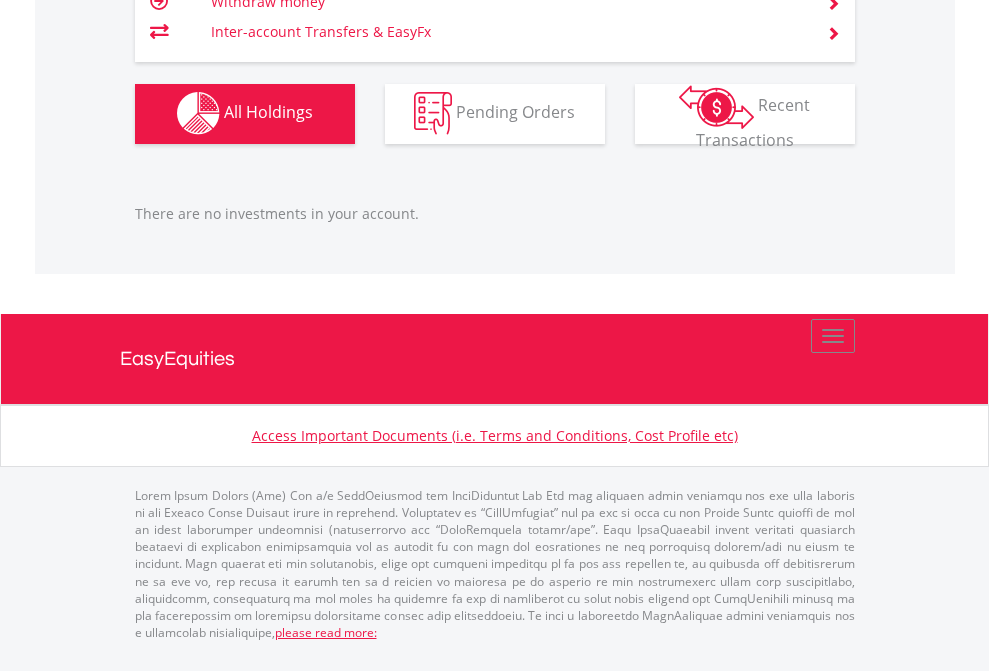 scroll, scrollTop: 1980, scrollLeft: 0, axis: vertical 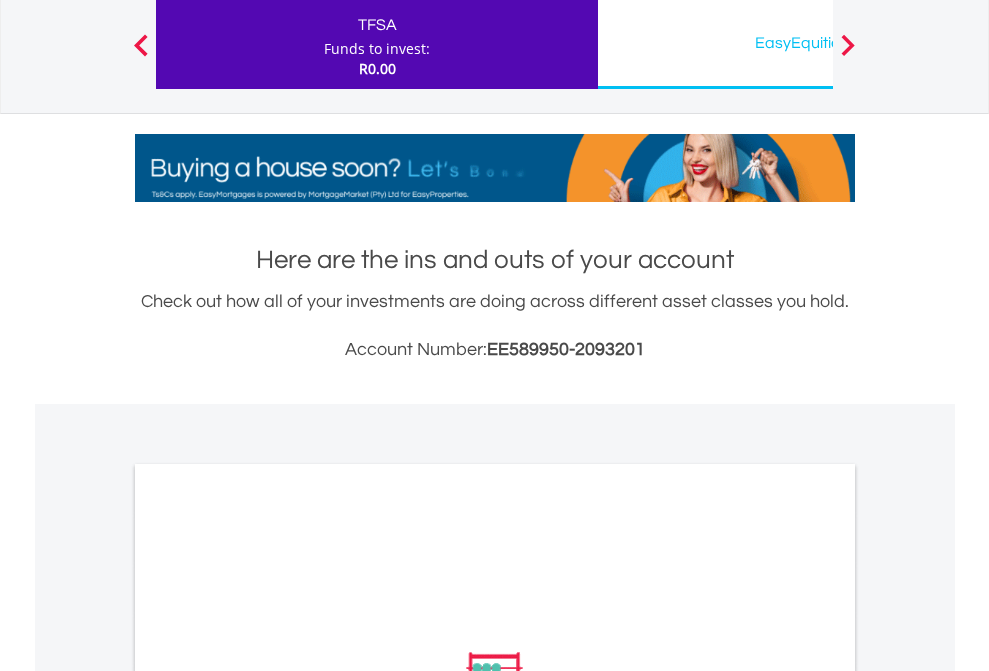 click on "All Holdings" at bounding box center [268, 951] 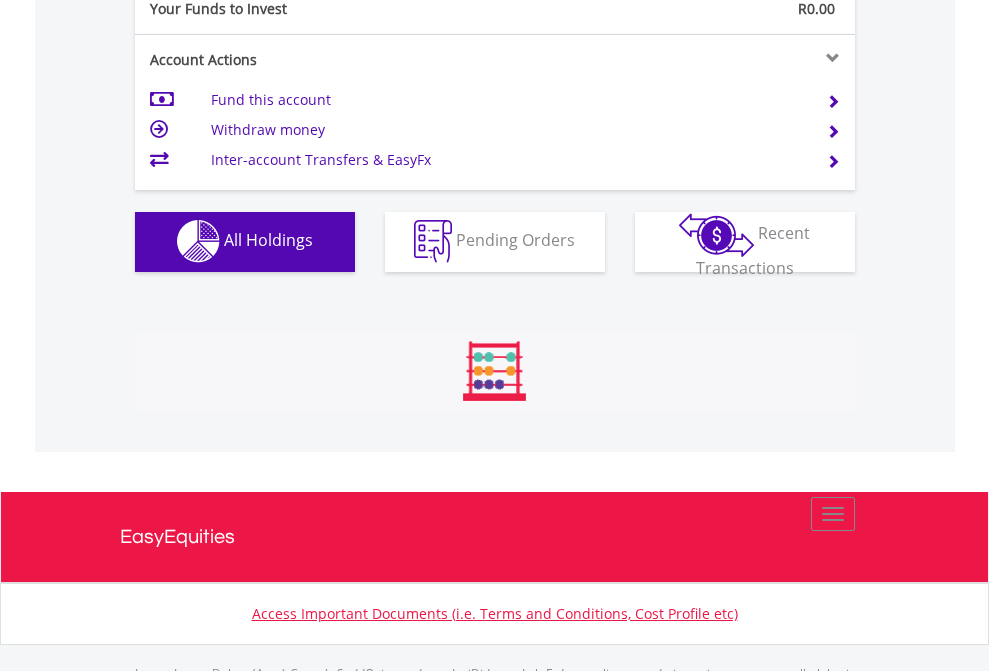 scroll, scrollTop: 999808, scrollLeft: 999687, axis: both 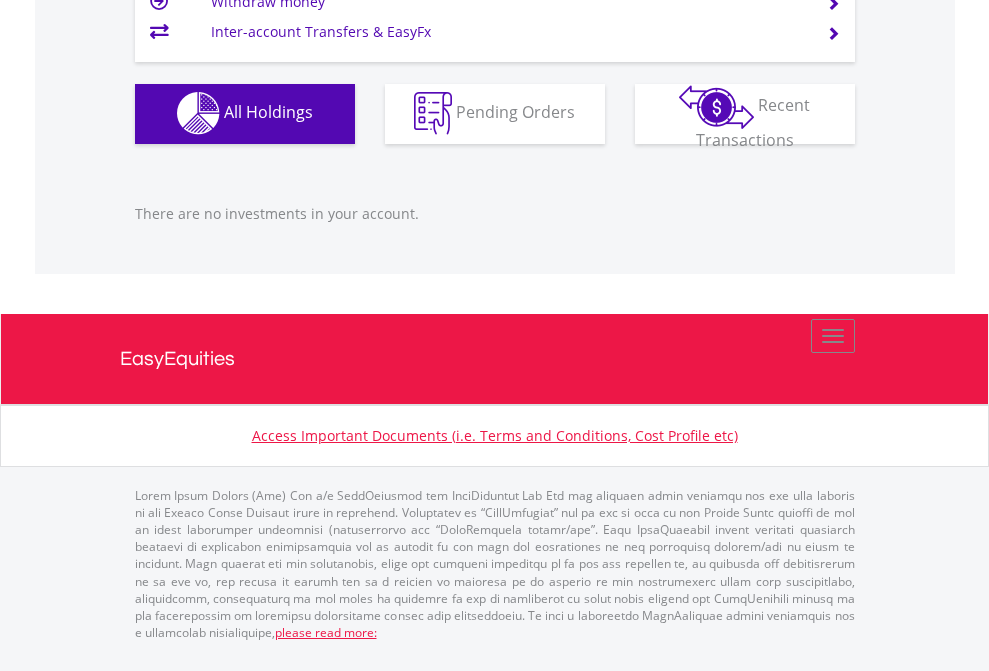 click on "EasyEquities USD" at bounding box center (818, -1142) 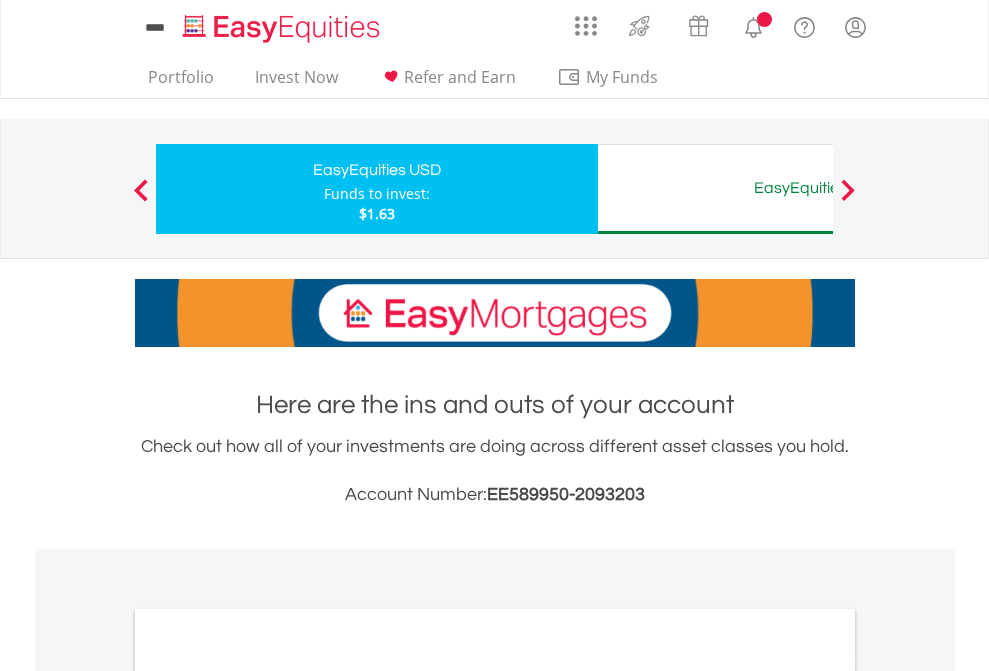scroll, scrollTop: 0, scrollLeft: 0, axis: both 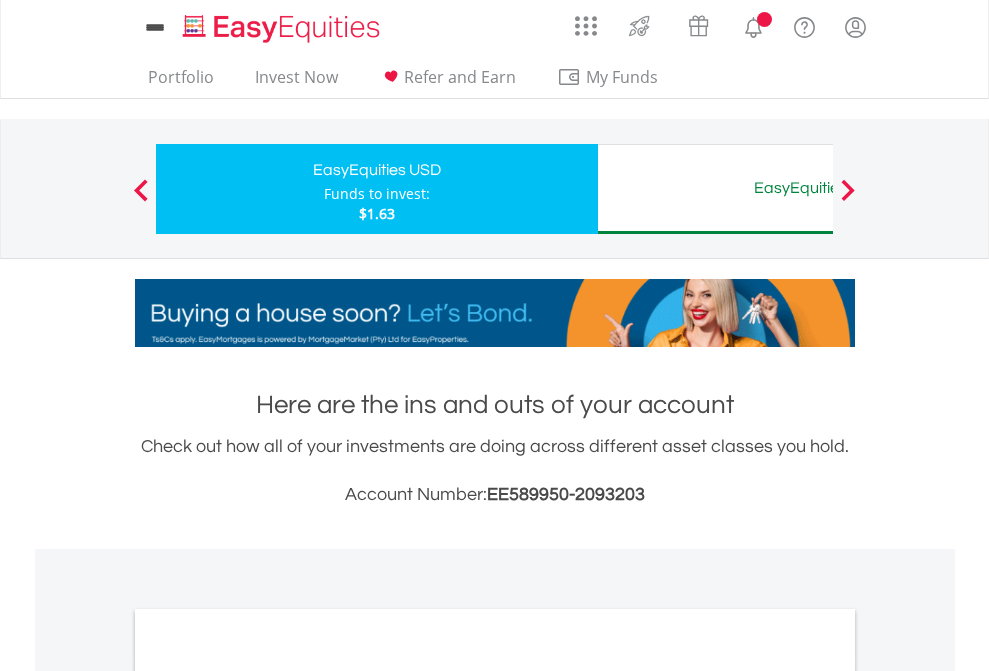 click on "All Holdings" at bounding box center [268, 1096] 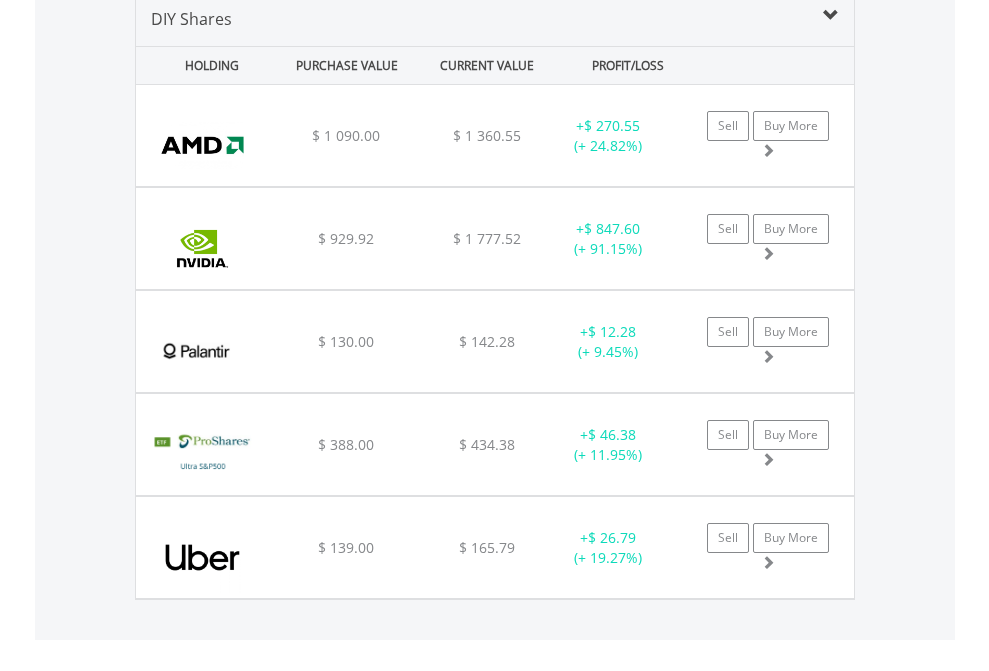 scroll, scrollTop: 1933, scrollLeft: 0, axis: vertical 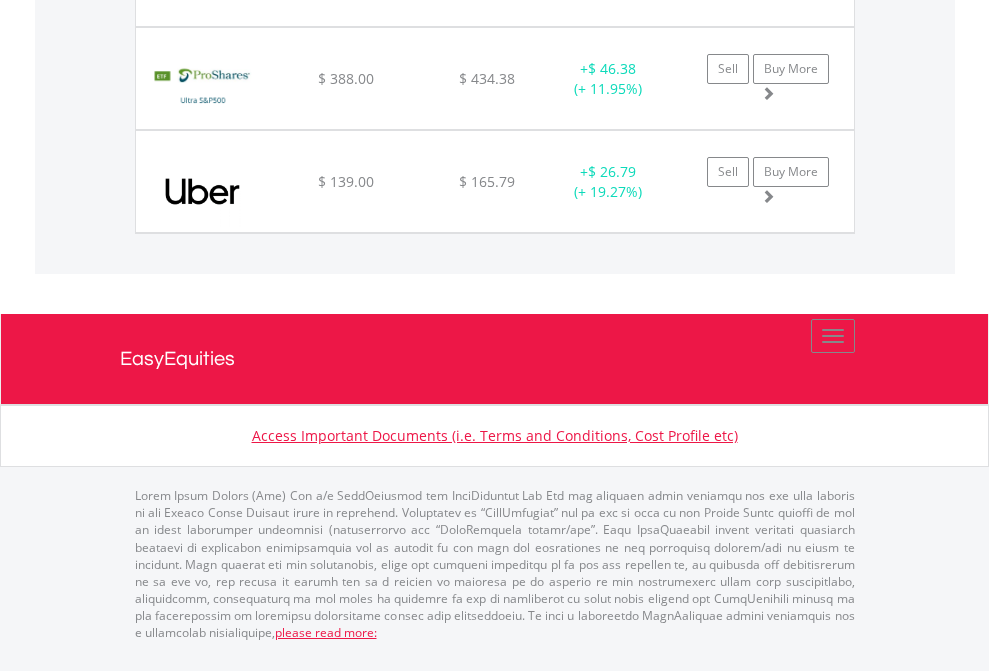 click on "EasyEquities AUD" at bounding box center (818, -1380) 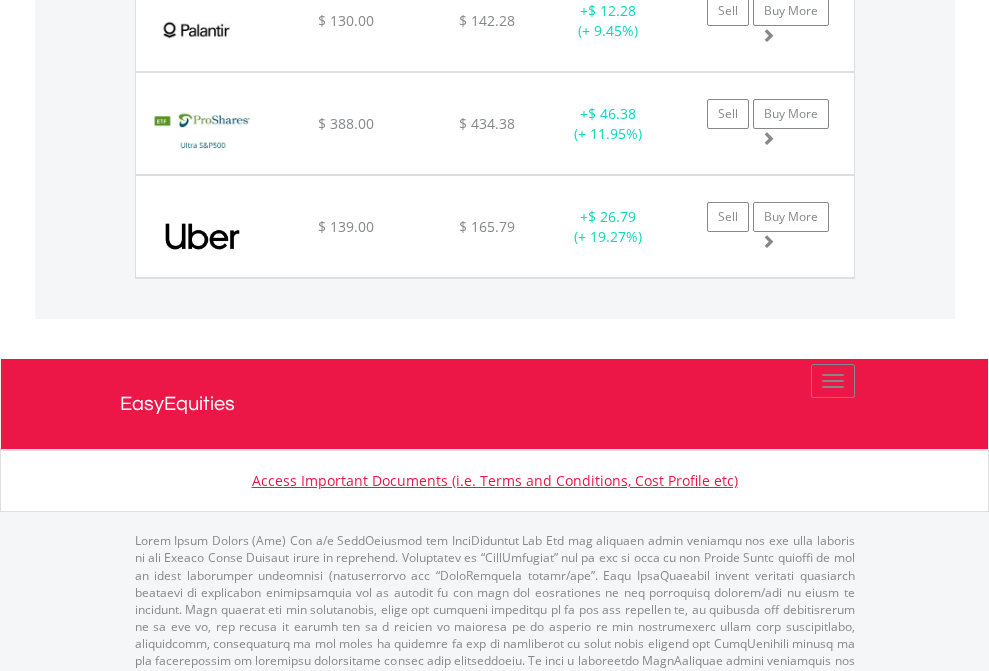 scroll, scrollTop: 144, scrollLeft: 0, axis: vertical 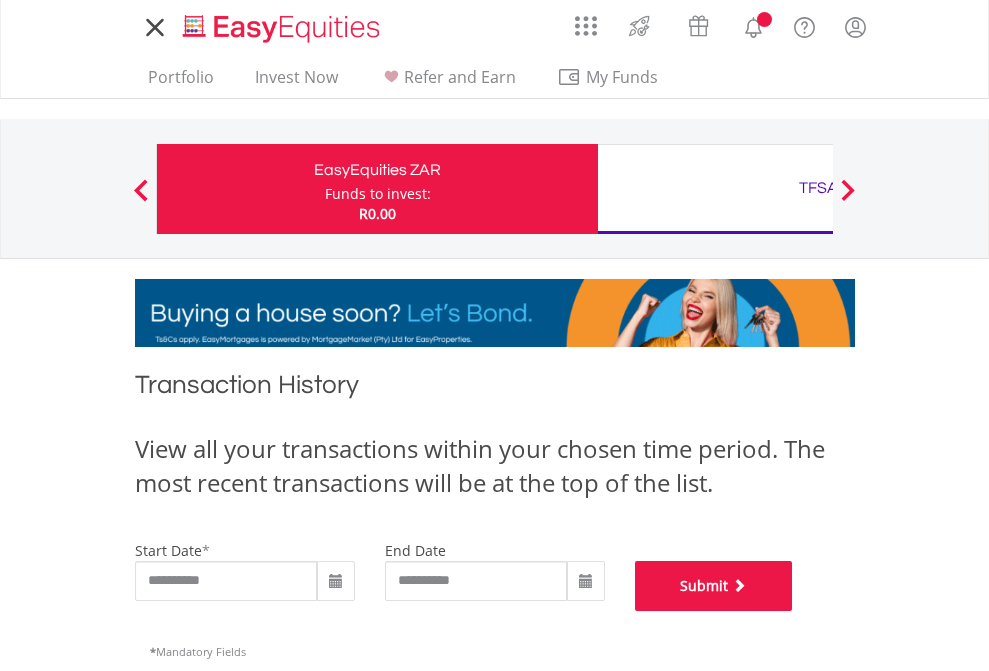 click on "Submit" at bounding box center [714, 586] 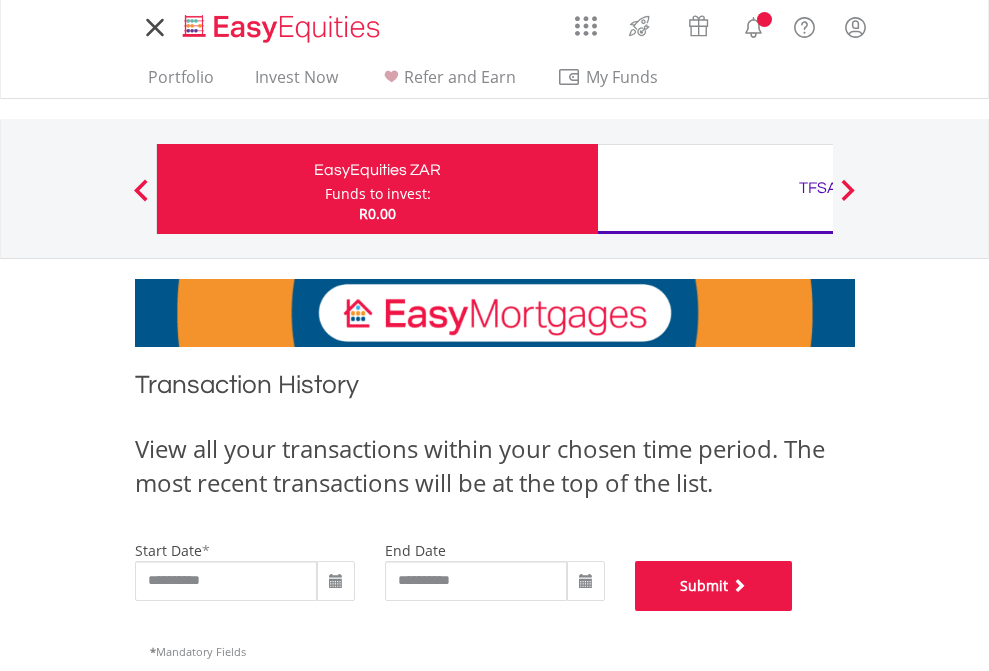 scroll, scrollTop: 811, scrollLeft: 0, axis: vertical 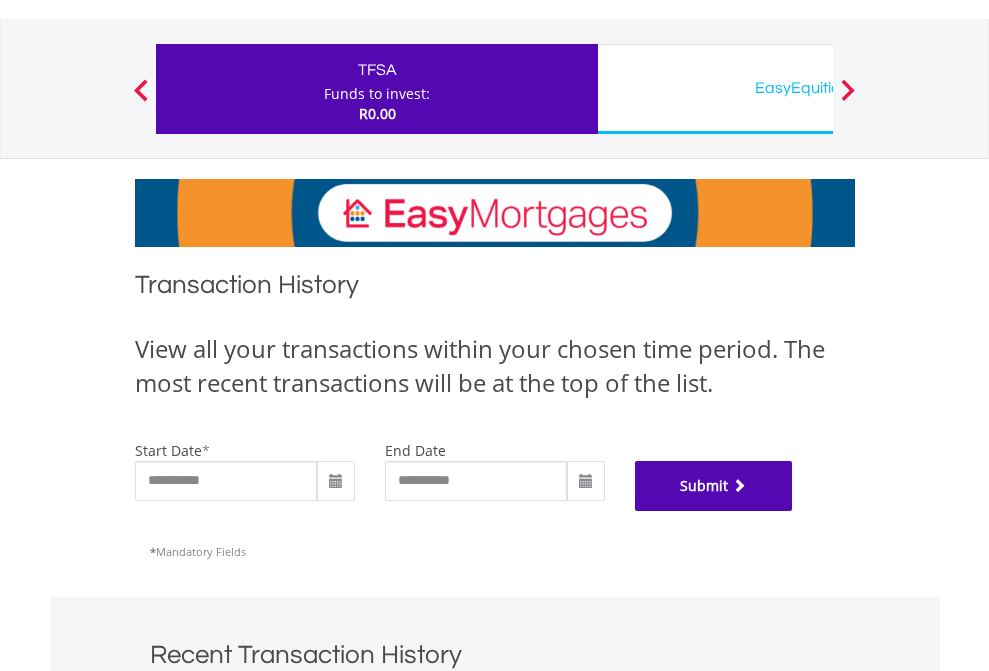 click on "Submit" at bounding box center (714, 486) 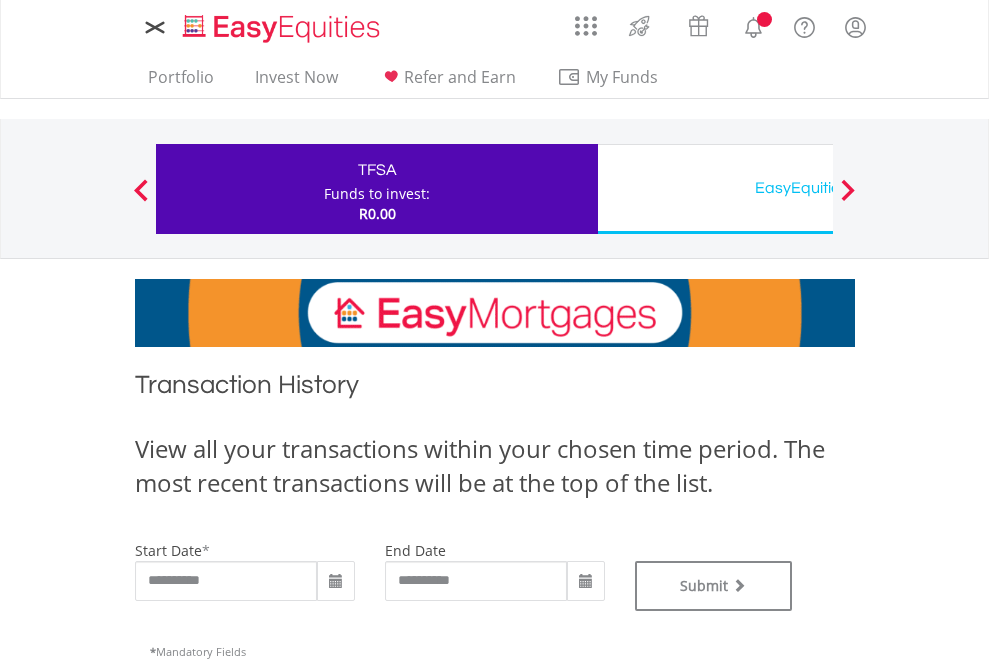 scroll, scrollTop: 0, scrollLeft: 0, axis: both 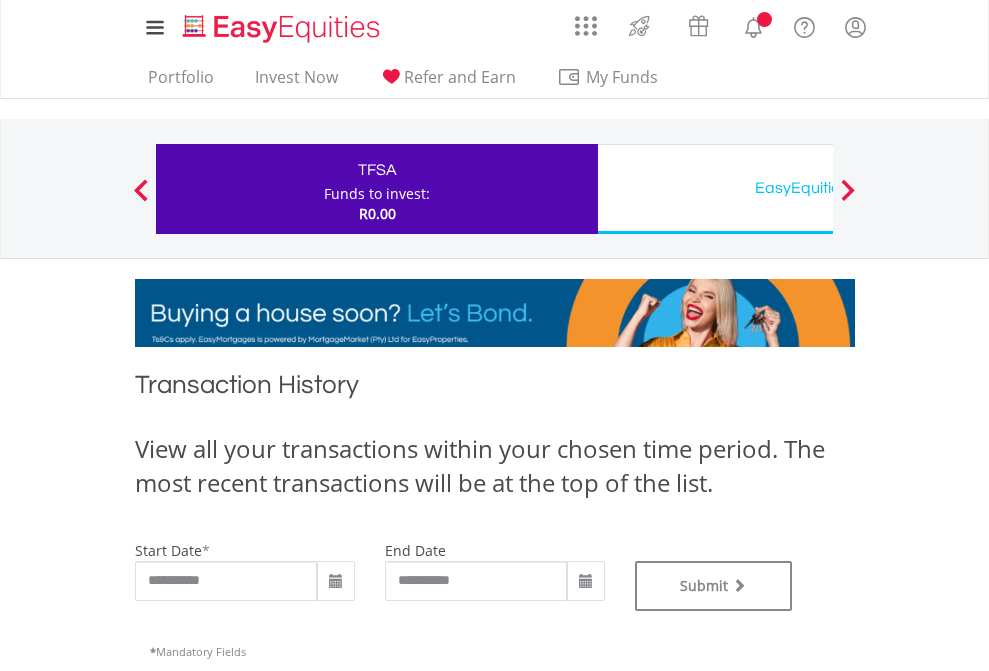 click on "EasyEquities USD" at bounding box center [818, 188] 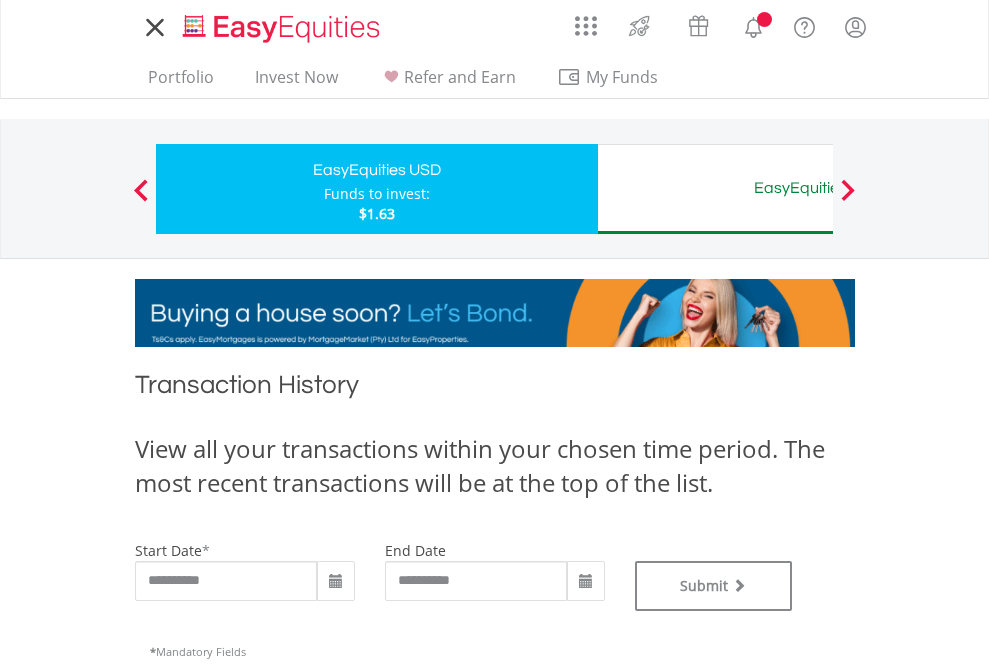 scroll, scrollTop: 0, scrollLeft: 0, axis: both 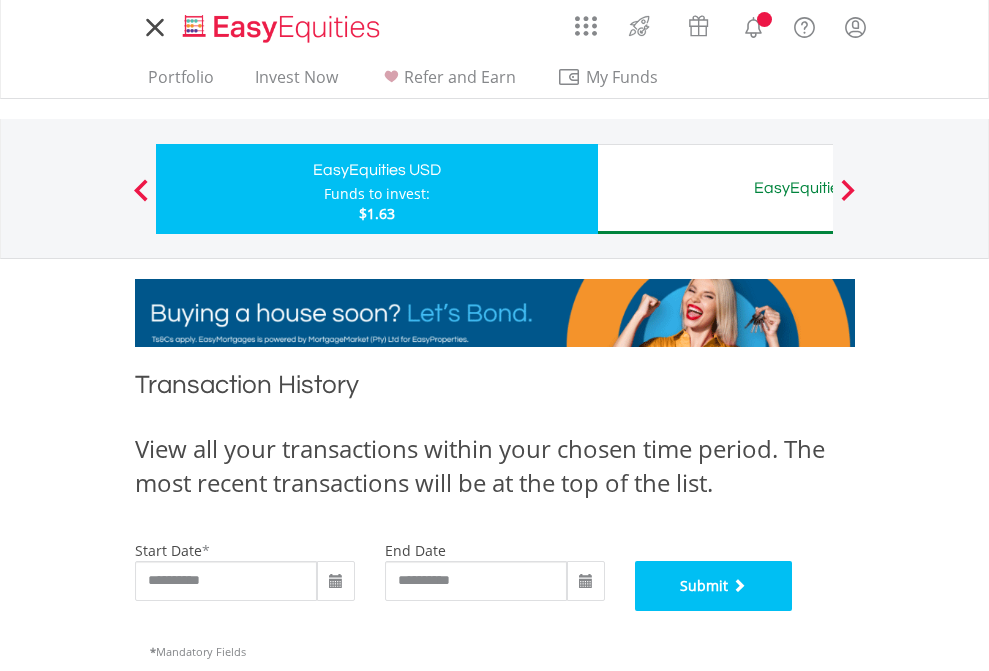 click on "Submit" at bounding box center [714, 586] 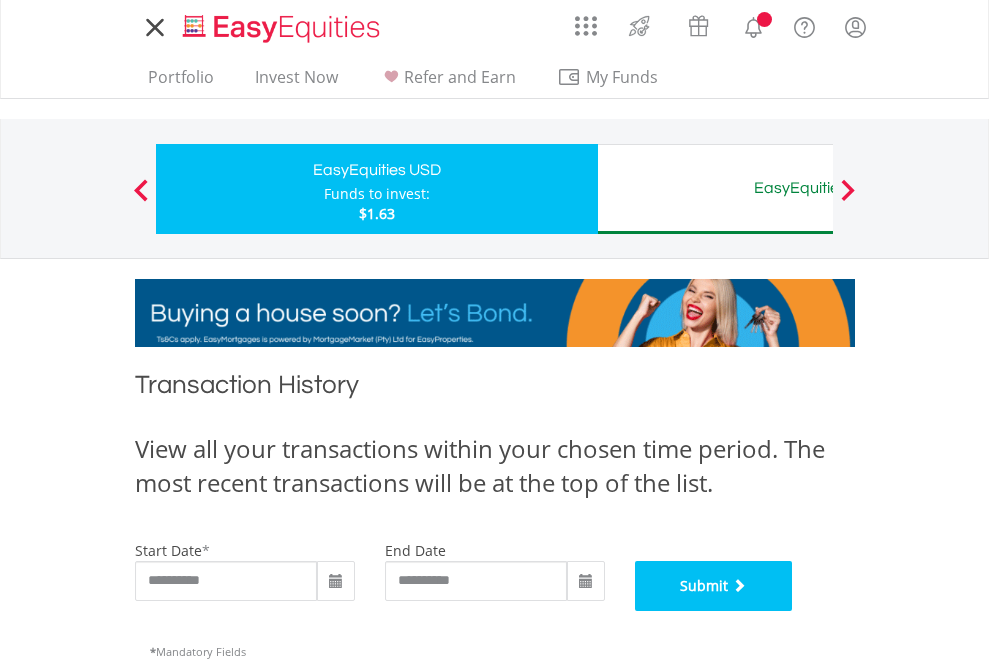 scroll, scrollTop: 811, scrollLeft: 0, axis: vertical 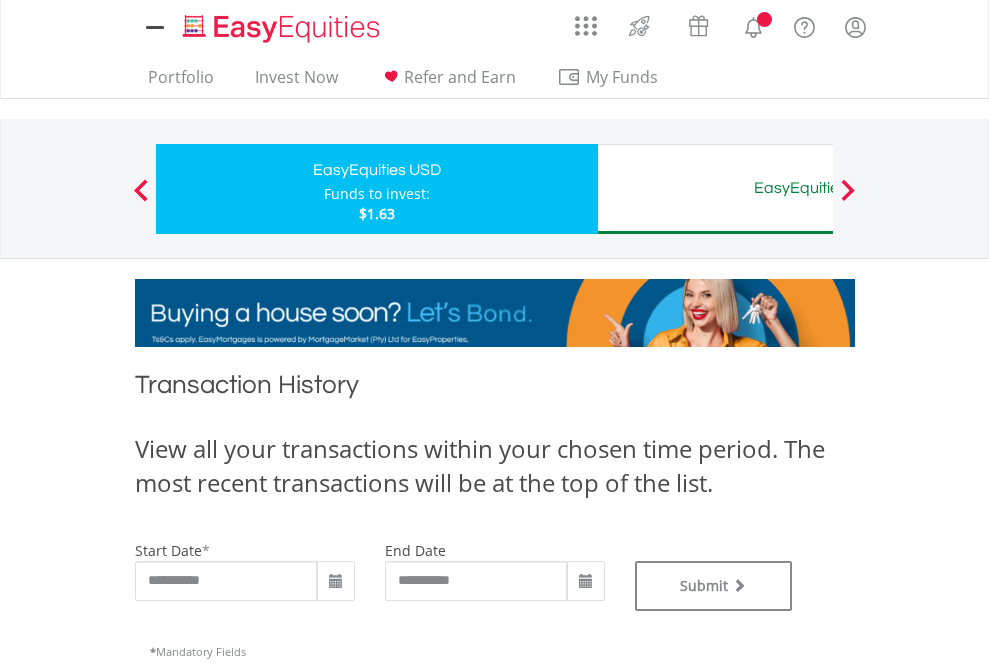 click on "EasyEquities AUD" at bounding box center [818, 188] 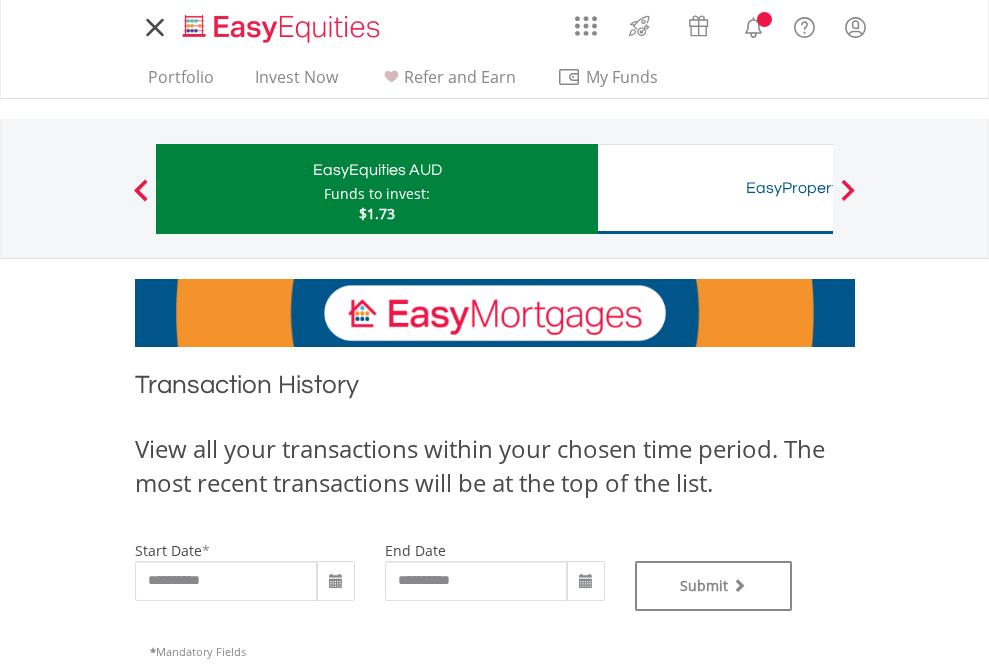 scroll, scrollTop: 0, scrollLeft: 0, axis: both 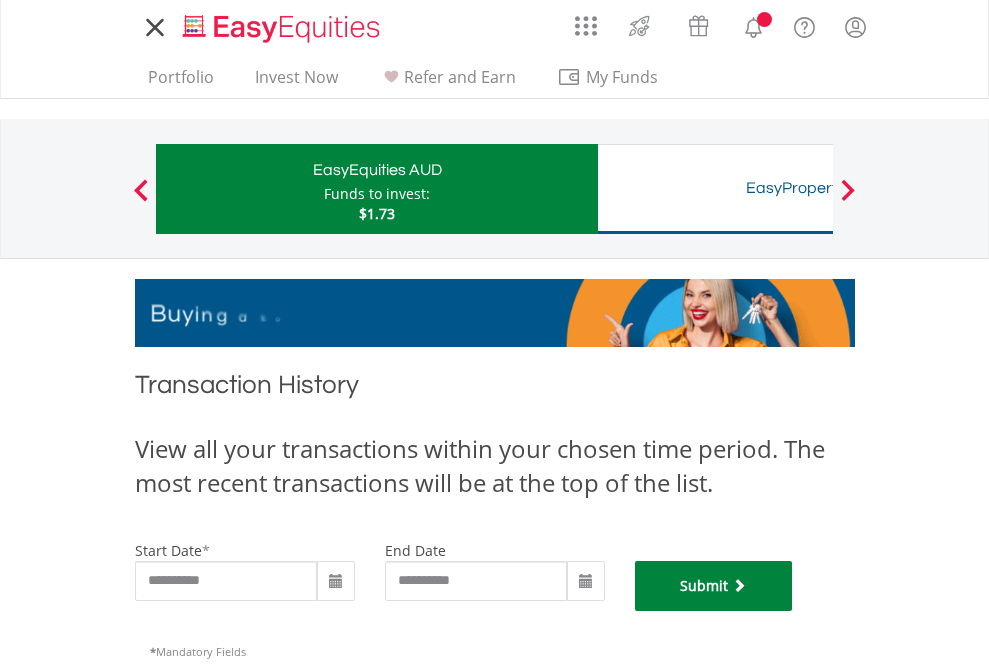 click on "Submit" at bounding box center (714, 586) 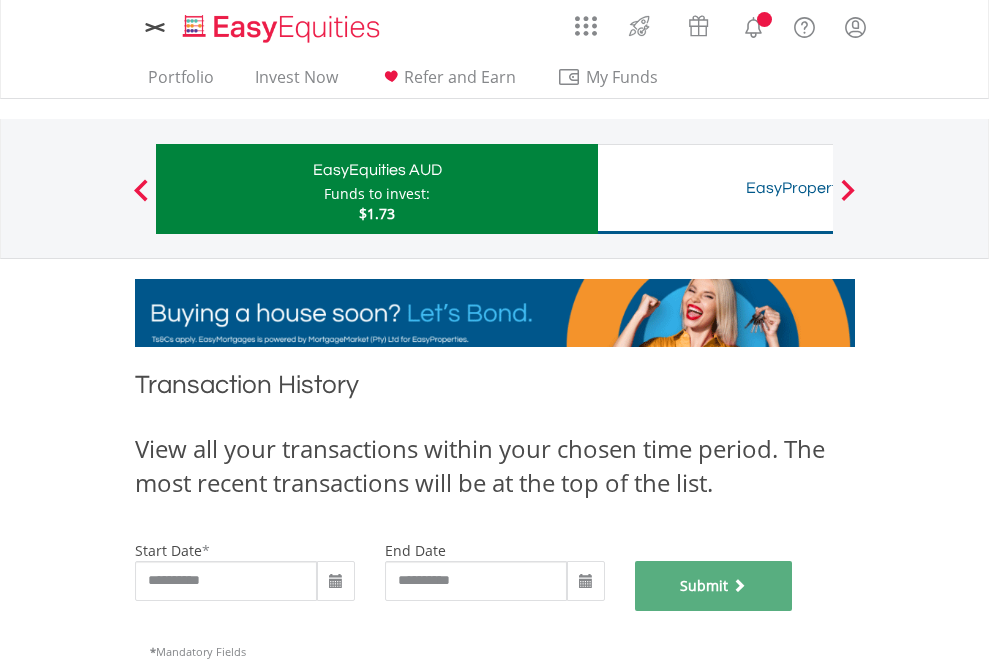 scroll, scrollTop: 811, scrollLeft: 0, axis: vertical 